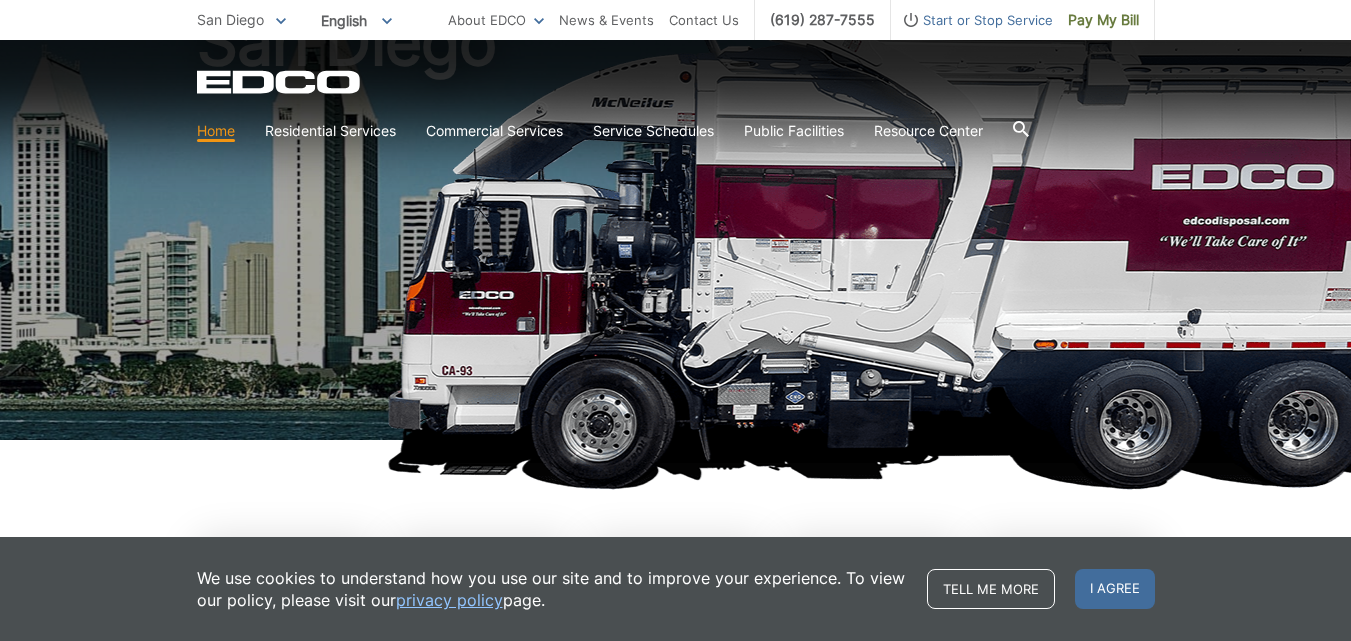 scroll, scrollTop: 500, scrollLeft: 0, axis: vertical 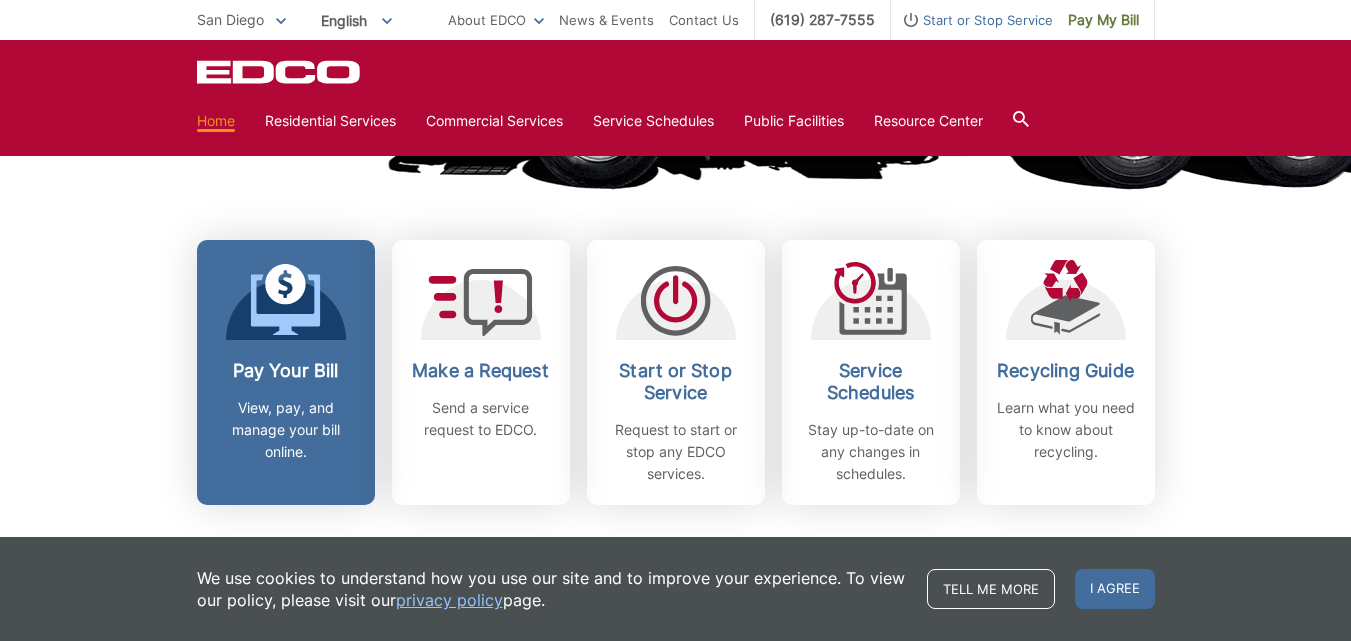 click 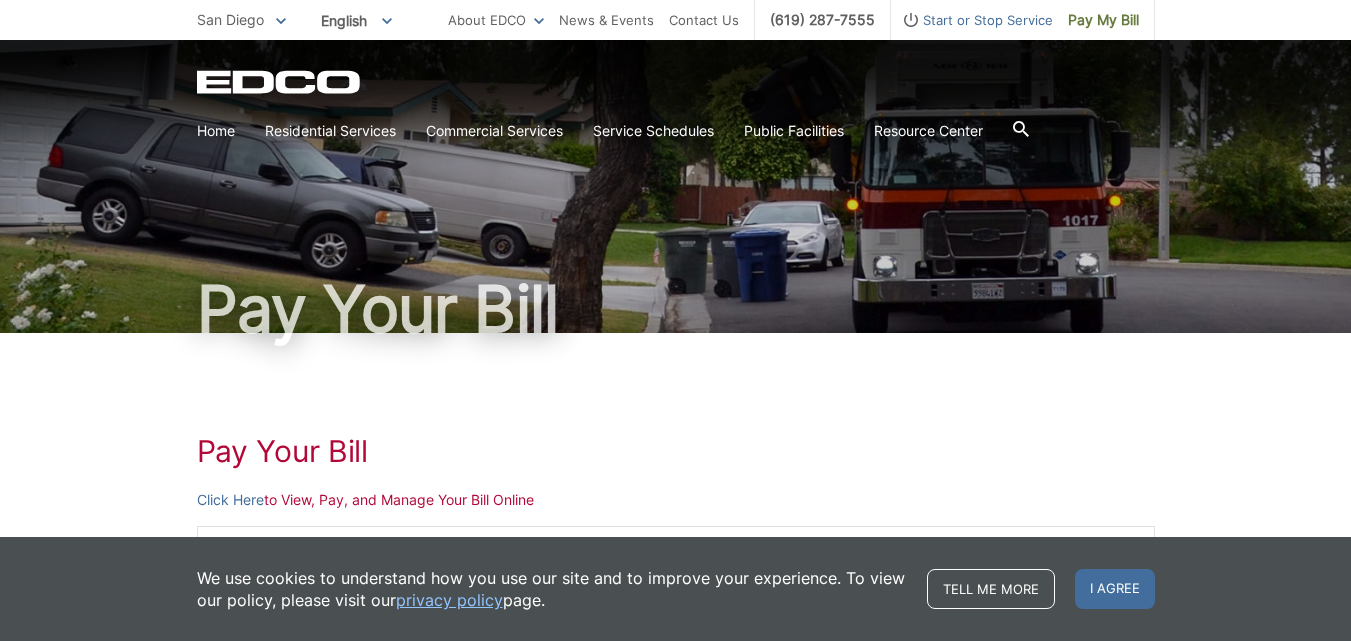 scroll, scrollTop: 0, scrollLeft: 0, axis: both 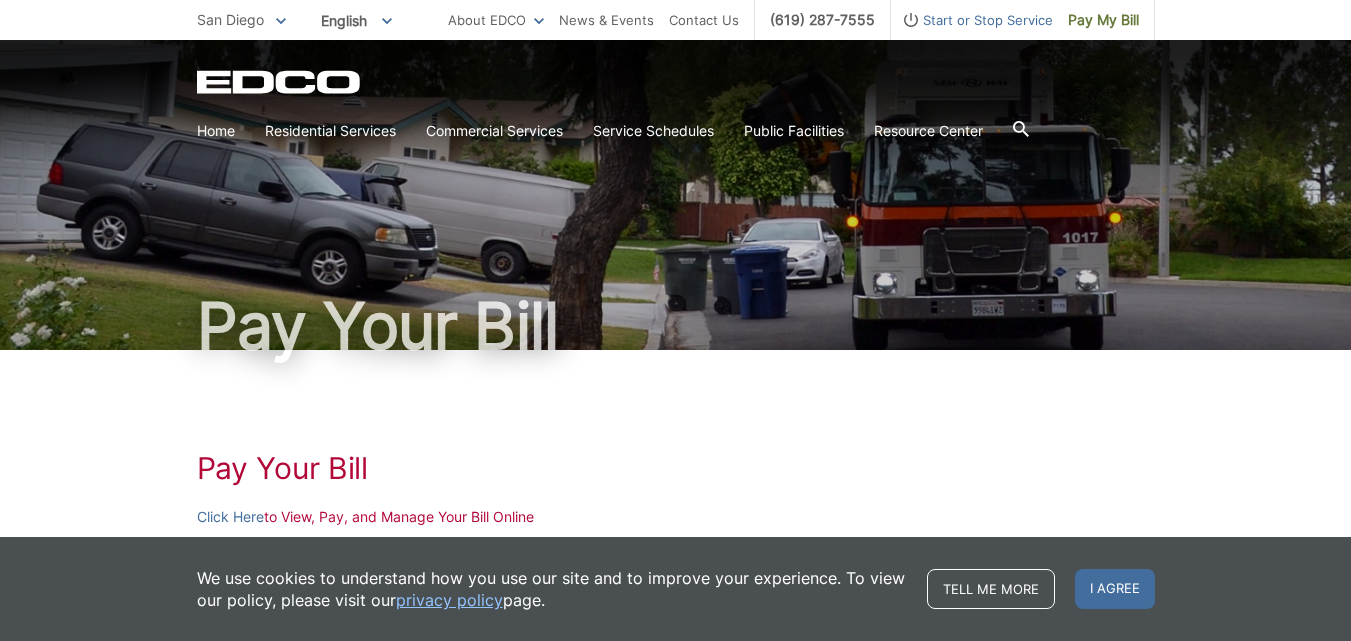 click on "Home" at bounding box center (216, 131) 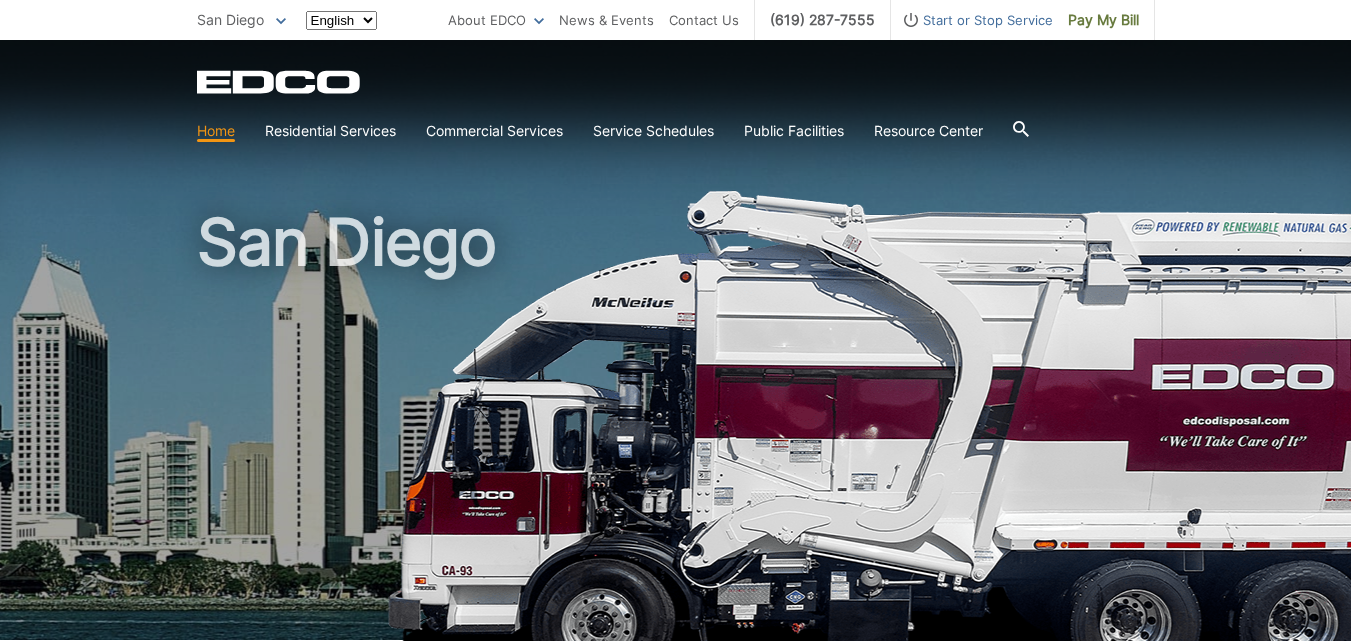 scroll, scrollTop: 0, scrollLeft: 0, axis: both 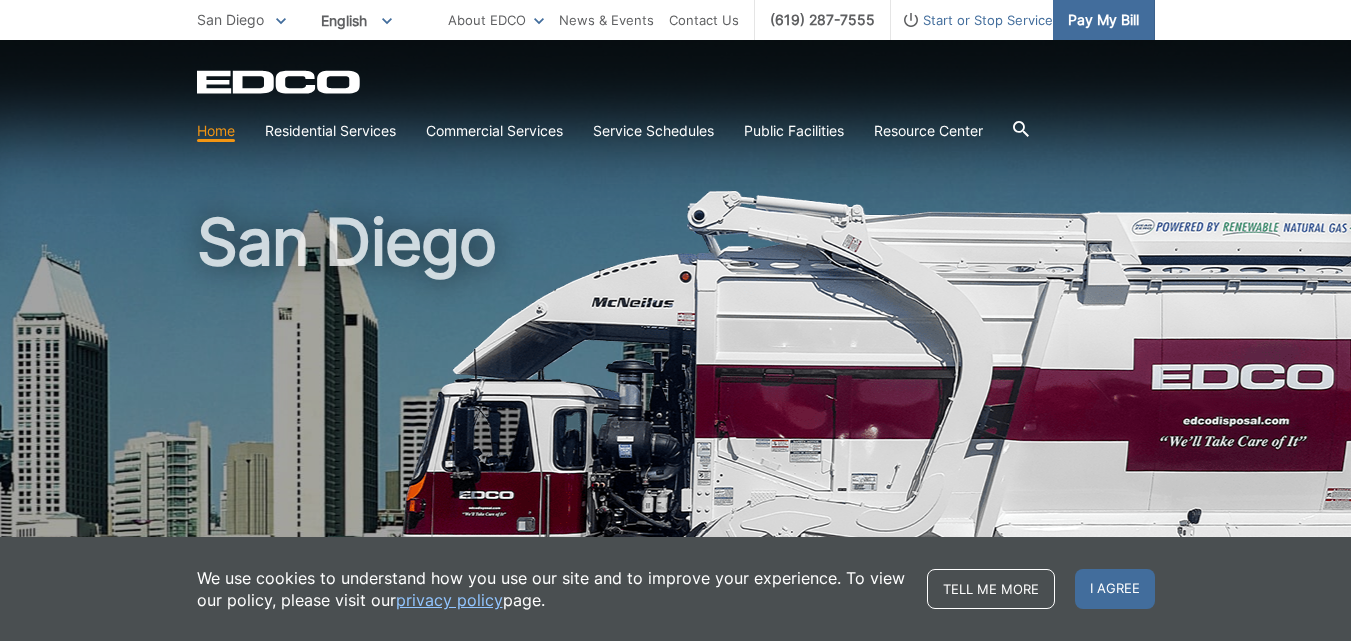 click on "Pay My Bill" at bounding box center (1103, 20) 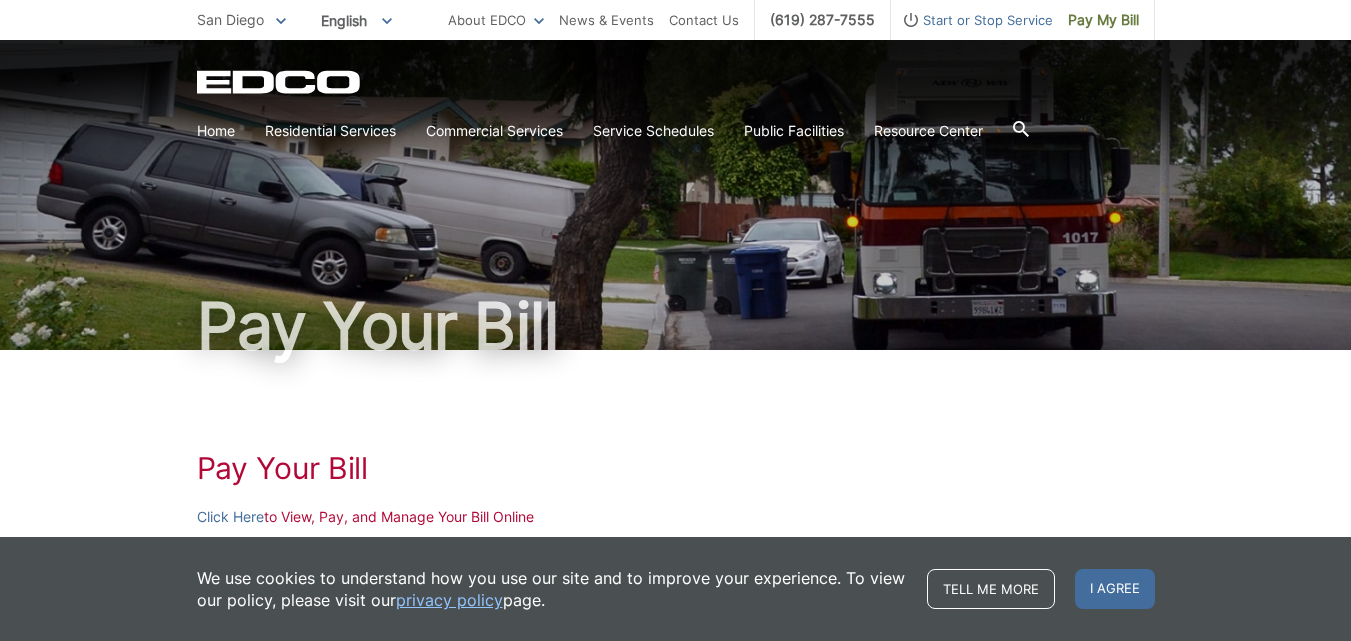 scroll, scrollTop: 300, scrollLeft: 0, axis: vertical 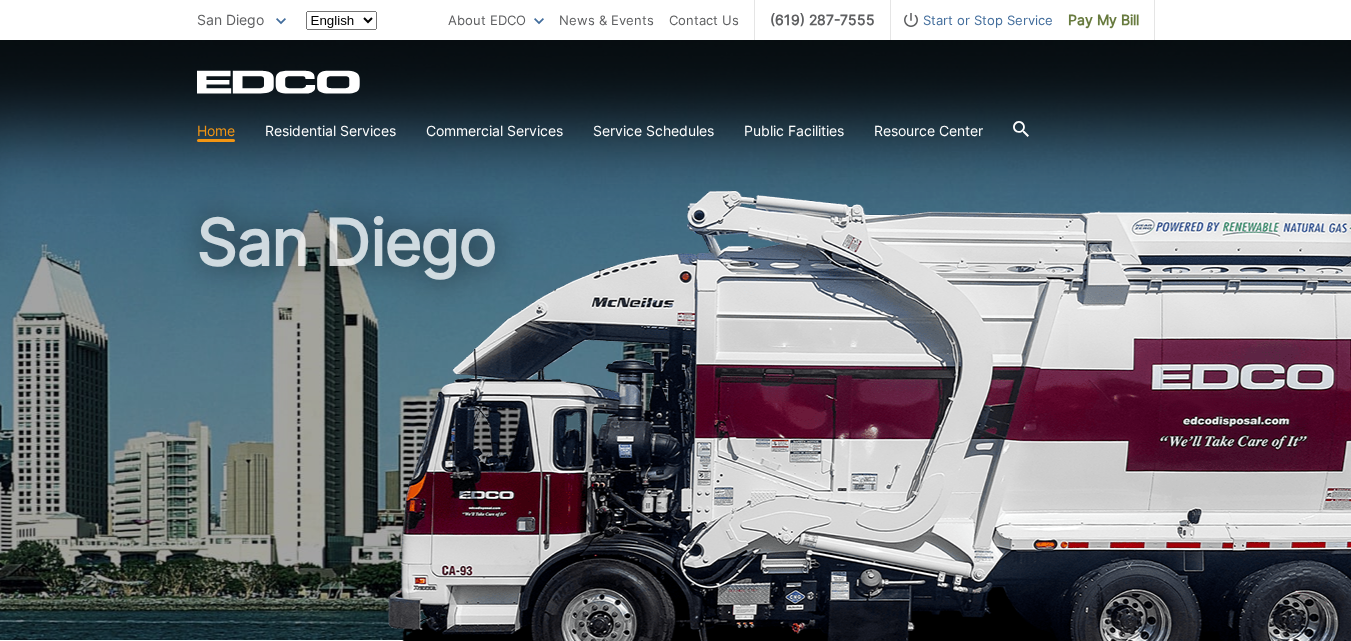 click at bounding box center (964, 440) 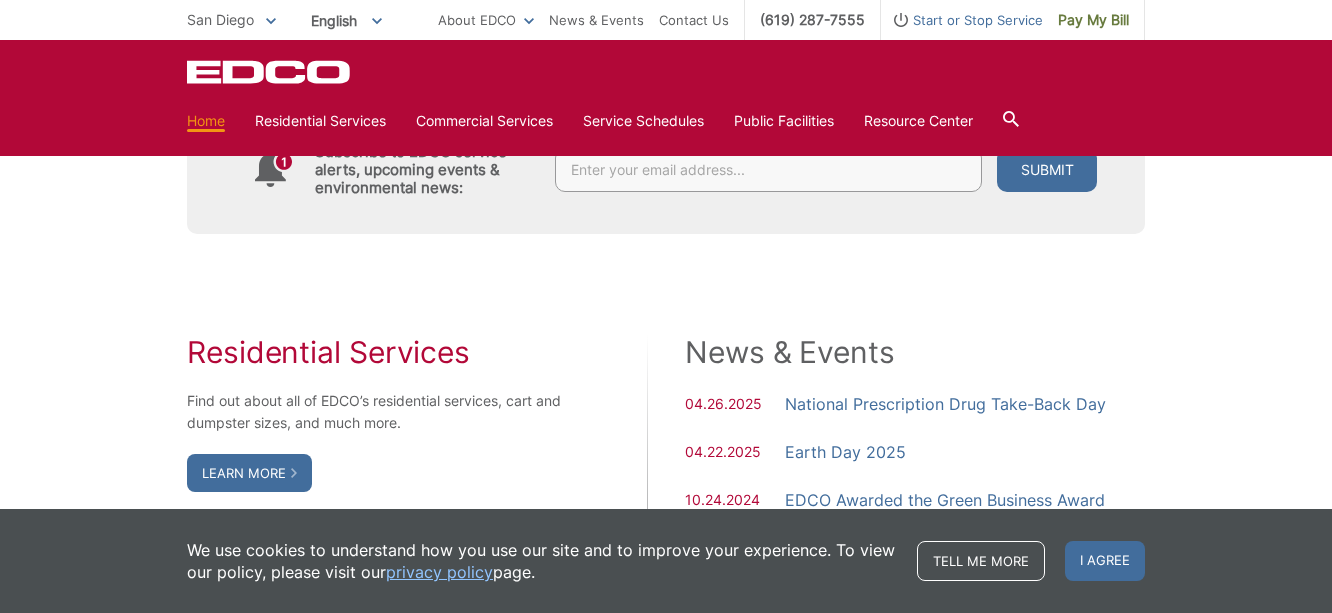 scroll, scrollTop: 900, scrollLeft: 0, axis: vertical 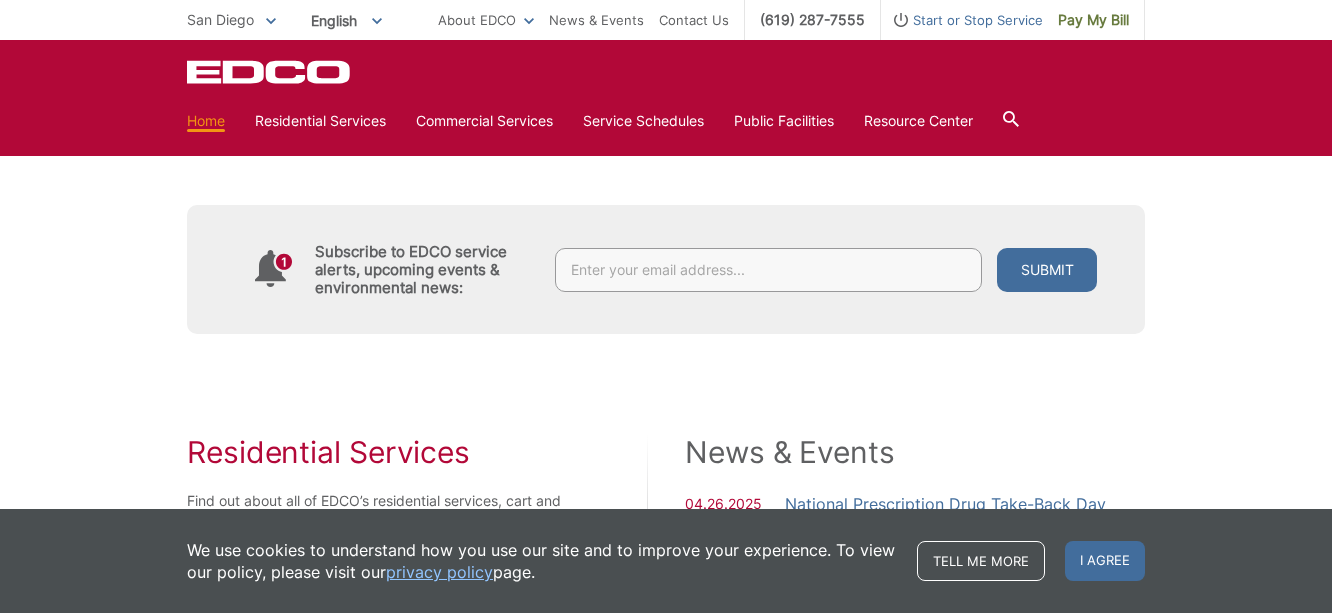 click at bounding box center (768, 270) 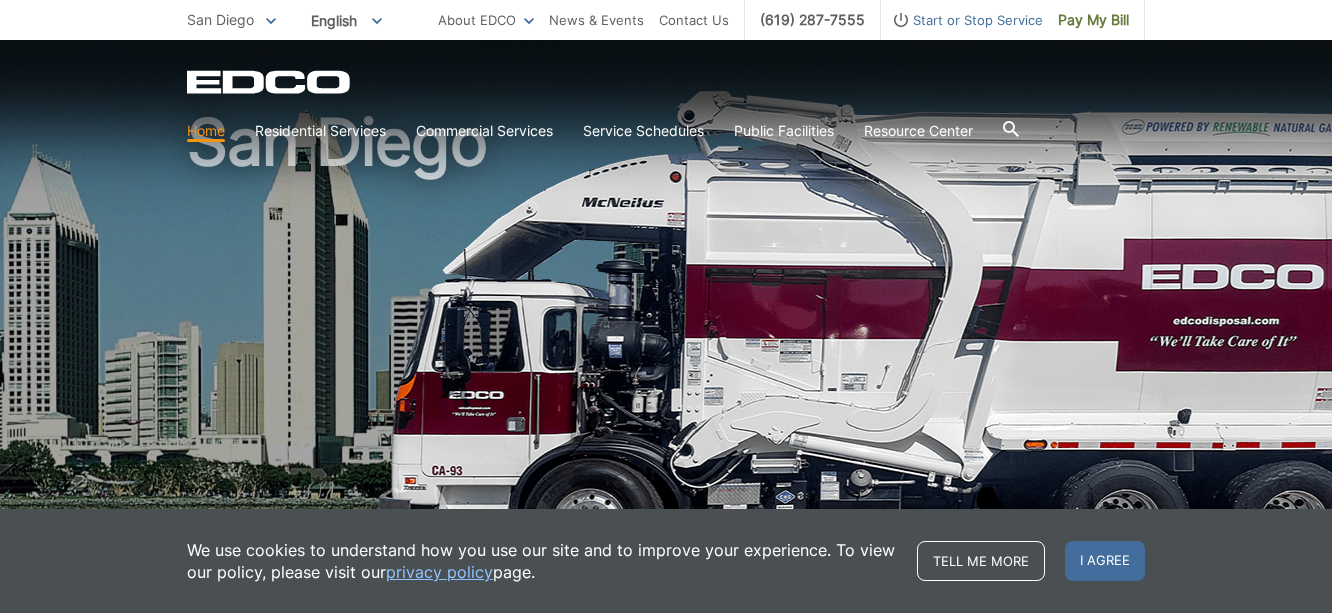 scroll, scrollTop: 0, scrollLeft: 0, axis: both 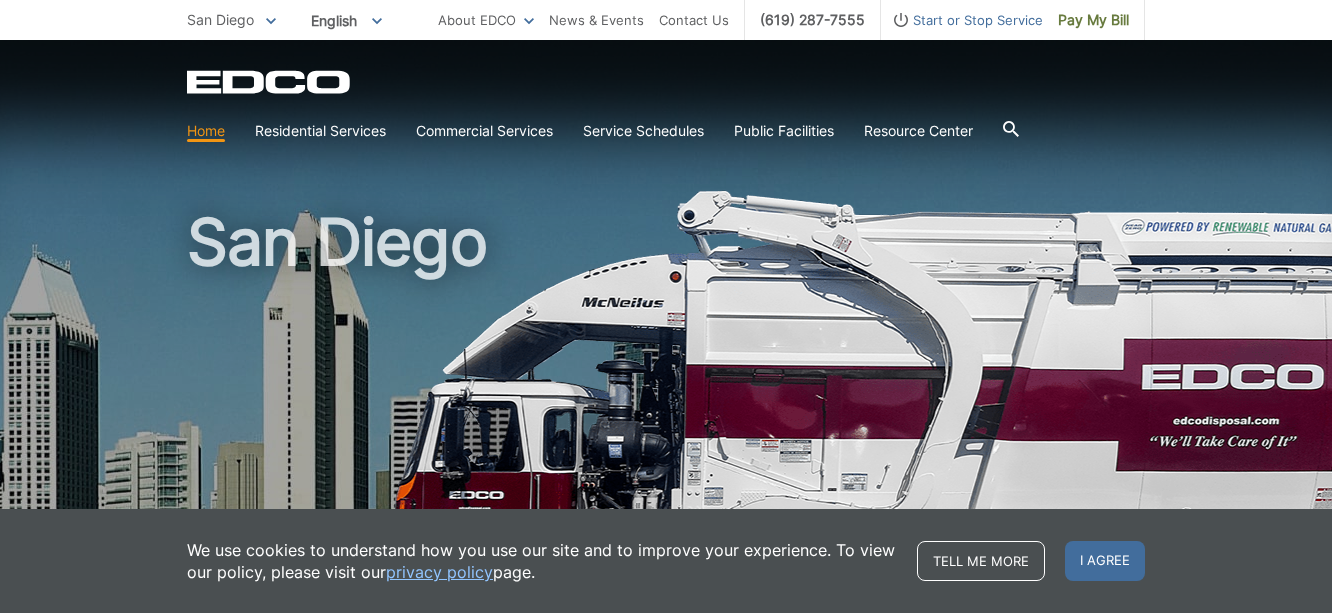 click on "Home
Residential Services
Curbside Pickup
Recycling
Organic Recycling
Trash
Household Hazardous Waste
Bulky Item Pickup
Dumpster Service
Temporary Dumpster
Roll-Off Boxes
Storage Containers
Apartments & Condos
Recycling
Organic Recycling
Trash
Commercial Services
Commercial Services
Recycling
Organic Recycling
Trash
Roll-Off Boxes
Forklift Maintenance
Construction & Demolition
Dumpsters
Roll-Off Boxes" at bounding box center (666, 131) 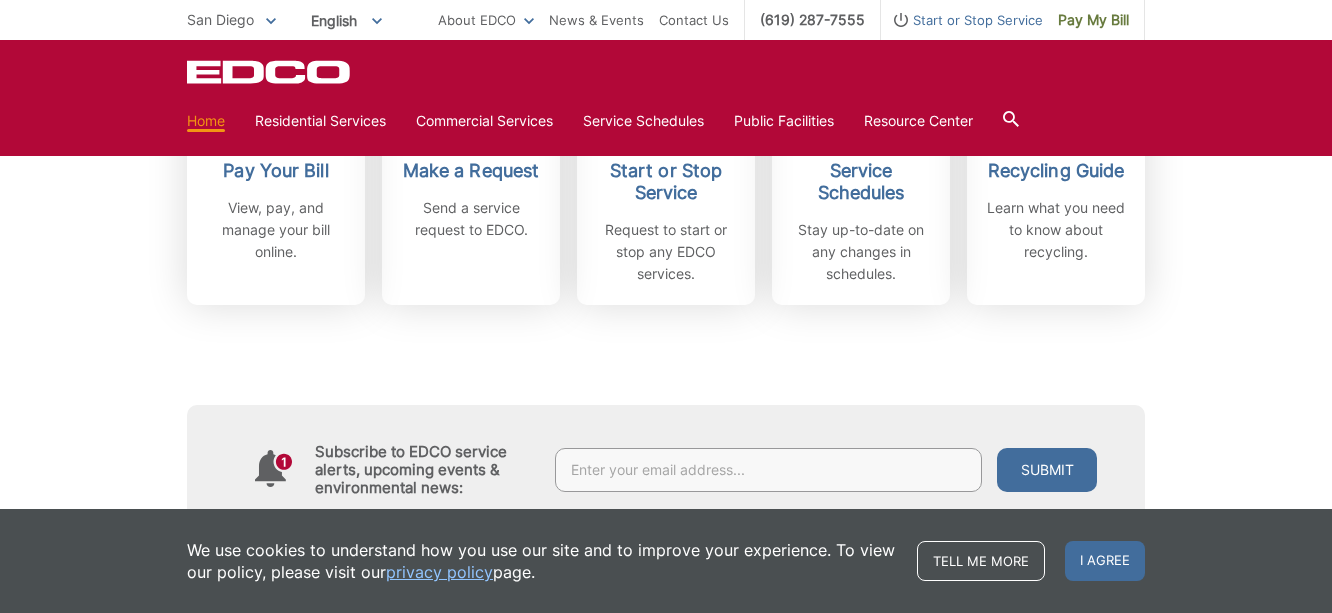 scroll, scrollTop: 900, scrollLeft: 0, axis: vertical 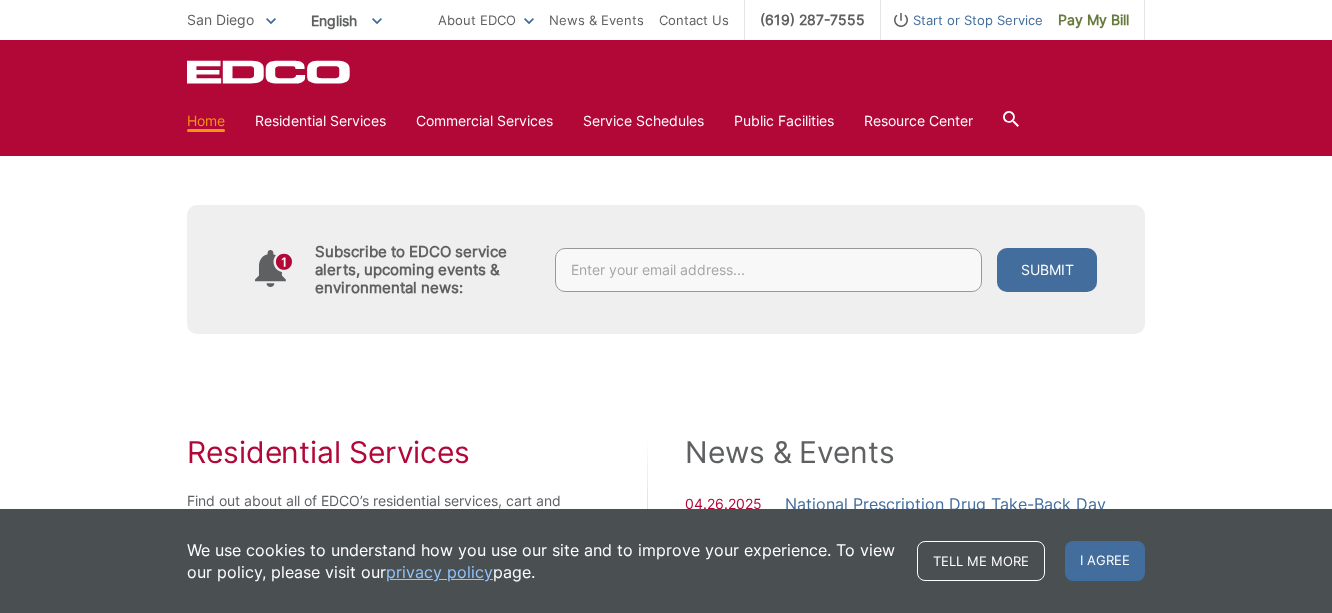 click at bounding box center (768, 270) 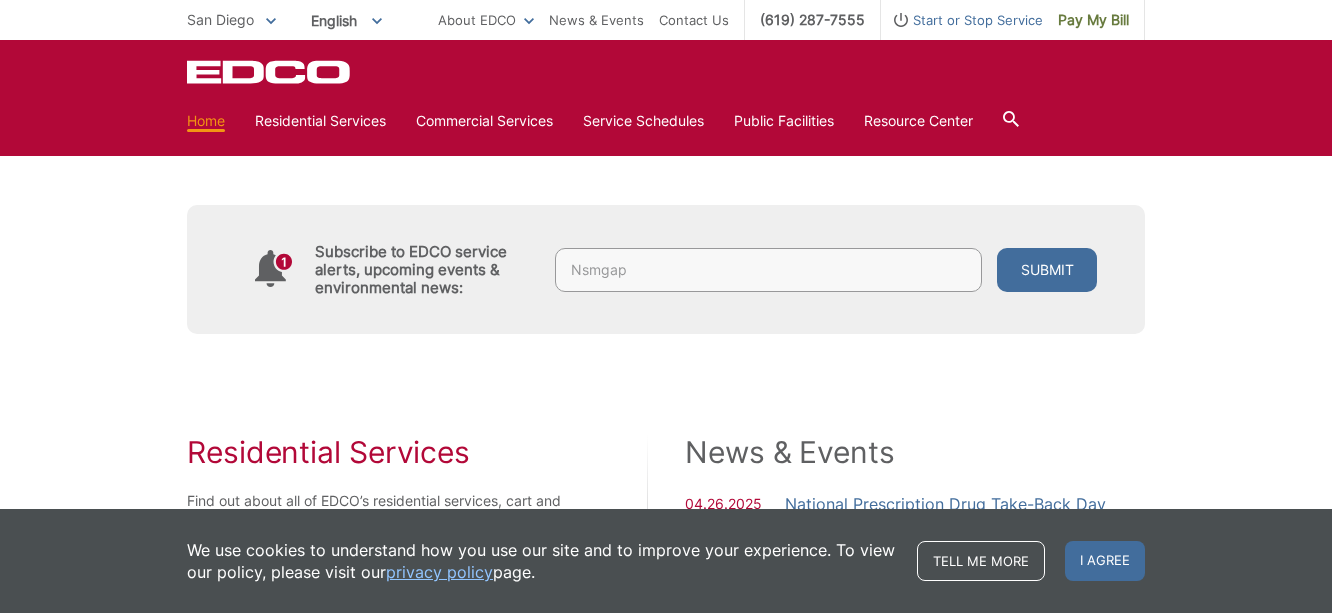 type on "Nsmgap" 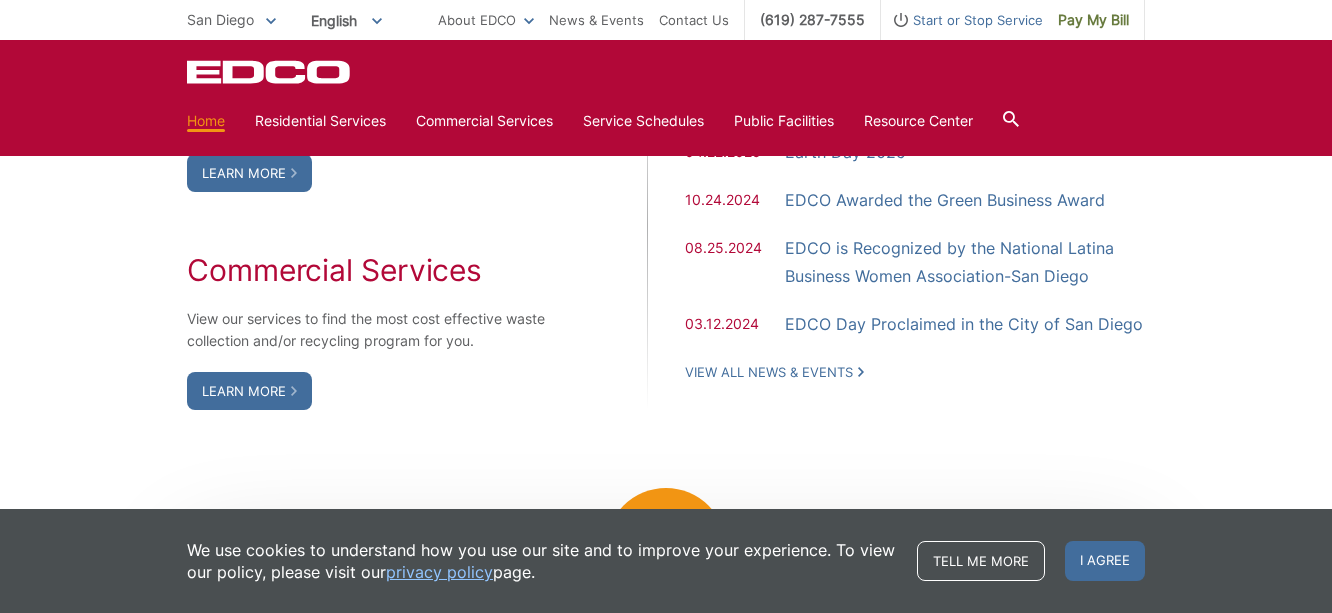 scroll, scrollTop: 900, scrollLeft: 0, axis: vertical 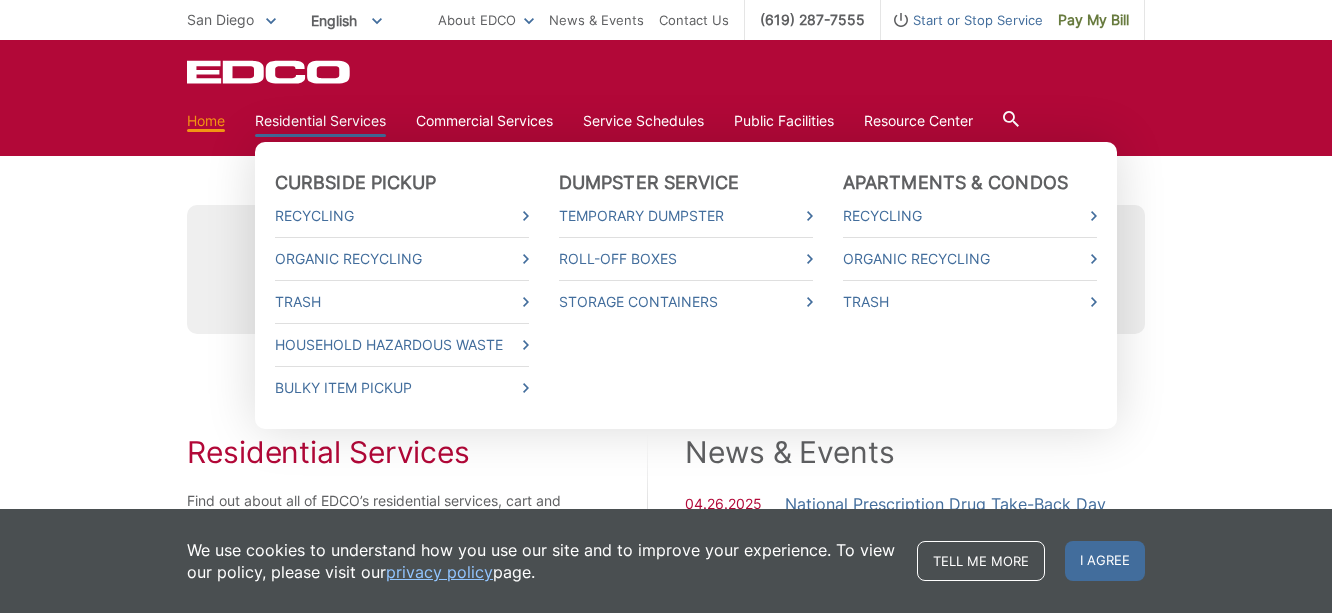 click on "Residential Services" at bounding box center [320, 121] 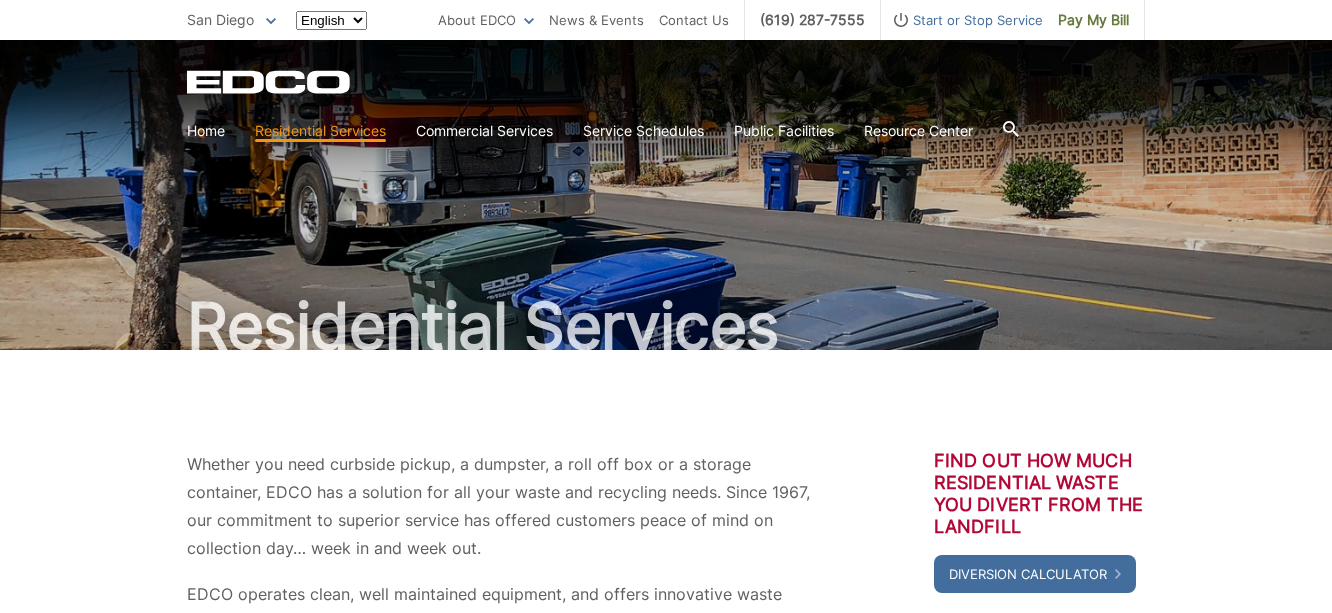 scroll, scrollTop: 0, scrollLeft: 0, axis: both 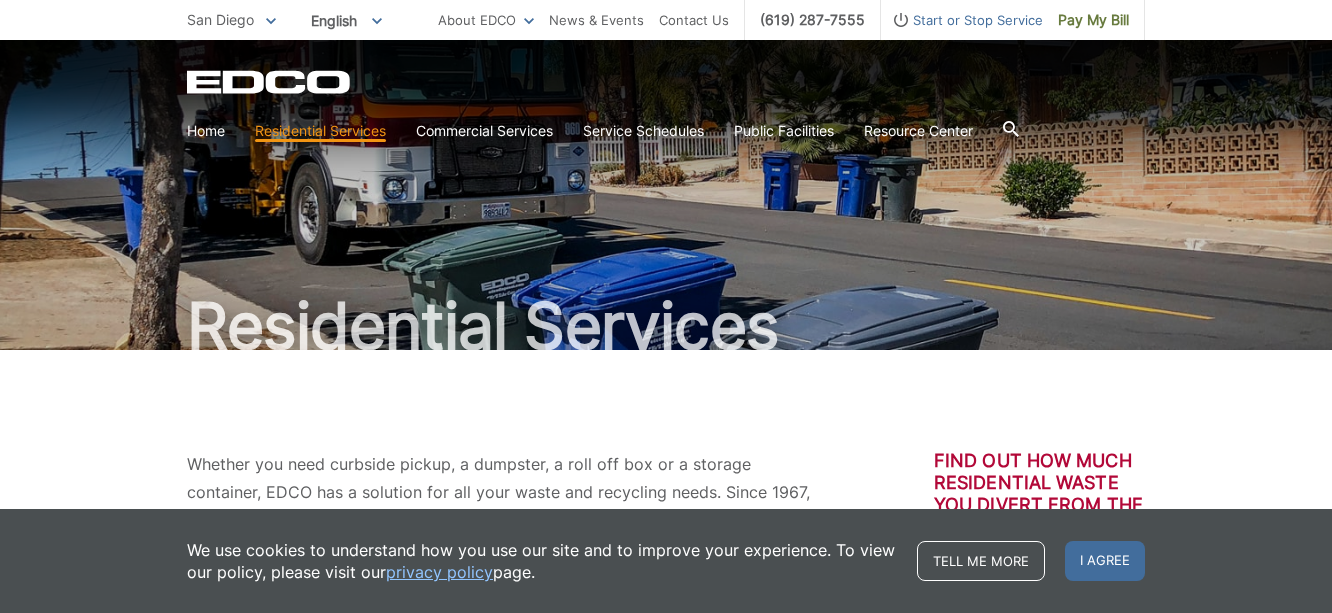click on "Home
Residential Services
Curbside Pickup
Recycling
Organic Recycling
Trash
Household Hazardous Waste
Bulky Item Pickup
Dumpster Service
Temporary Dumpster
Roll-Off Boxes
Storage Containers
Apartments & Condos
Recycling
Organic Recycling
Trash
Commercial Services
Commercial Services
Recycling
Organic Recycling
Trash
Roll-Off Boxes
Forklift Maintenance
Construction & Demolition
Dumpsters
Roll-Off Boxes" at bounding box center [666, 131] 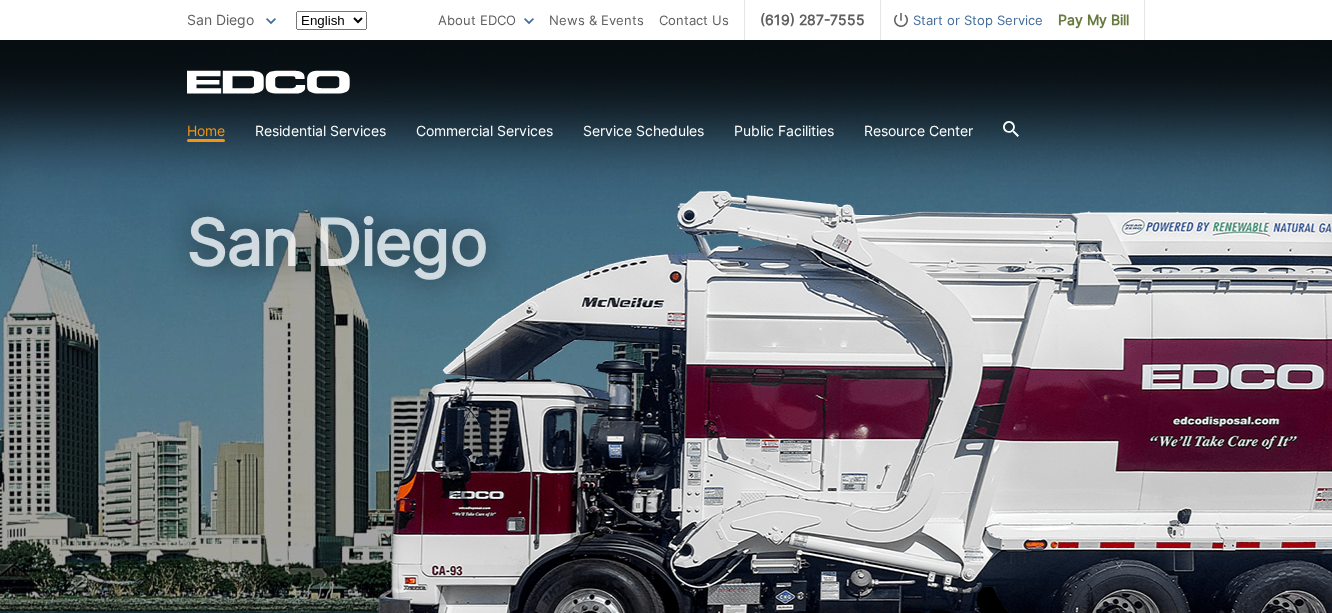 scroll, scrollTop: 898, scrollLeft: 0, axis: vertical 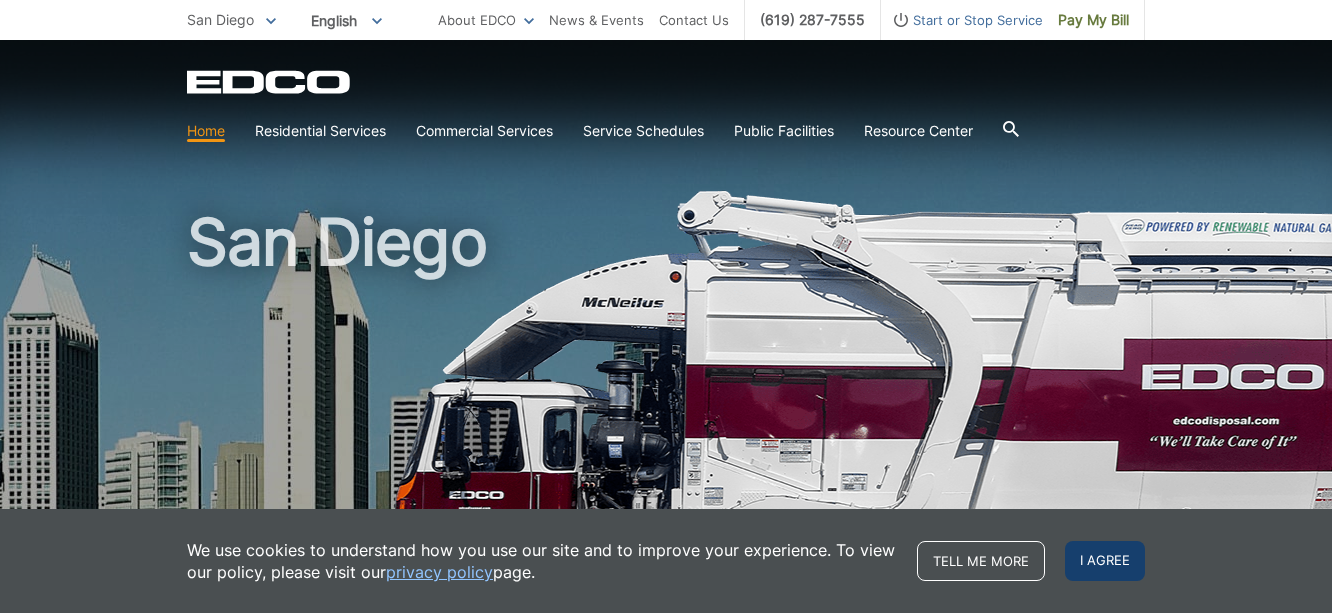 click on "I agree" at bounding box center [1105, 561] 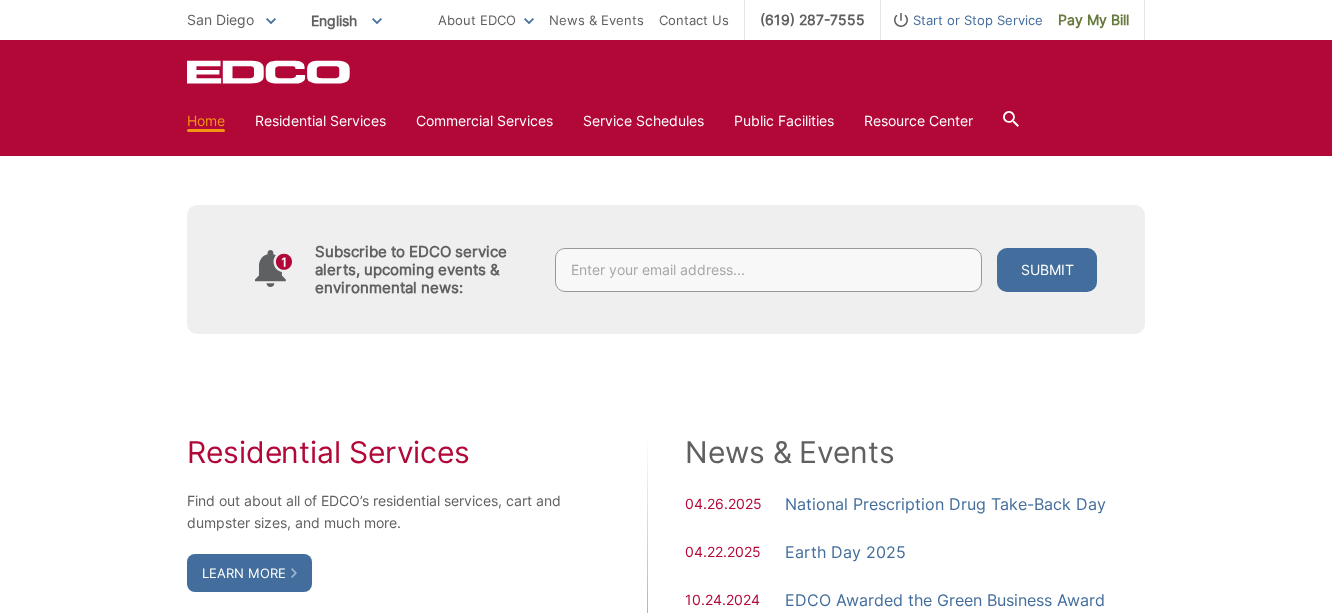scroll, scrollTop: 700, scrollLeft: 0, axis: vertical 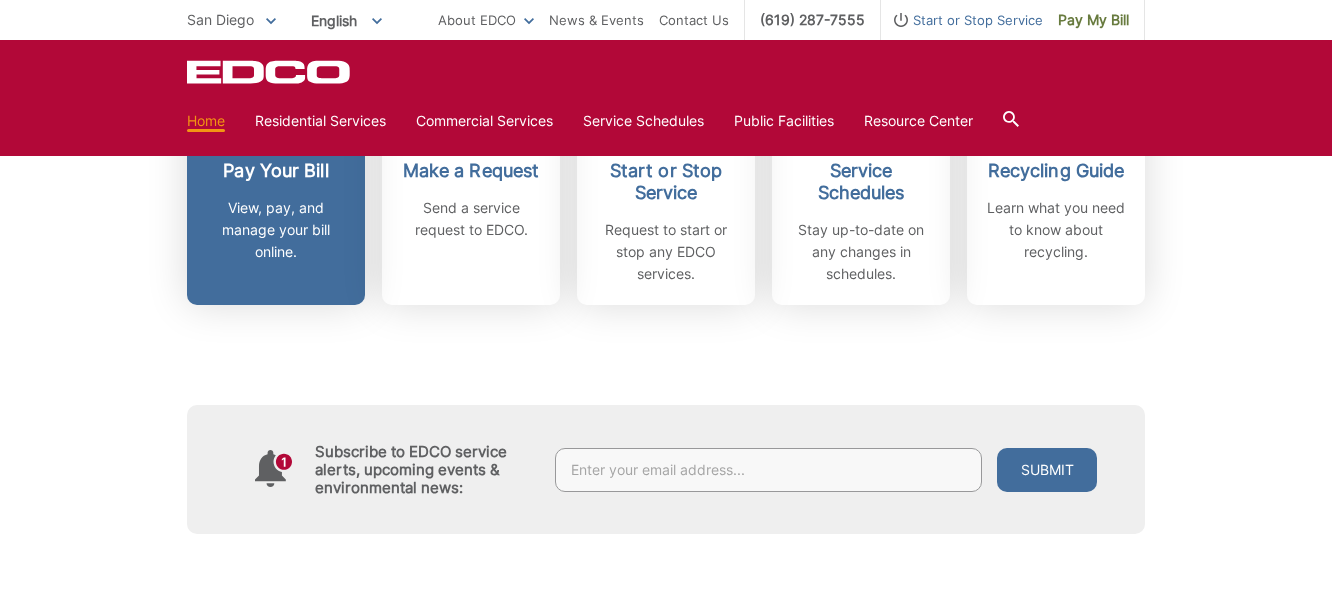 click on "Pay Your Bill" at bounding box center [276, 171] 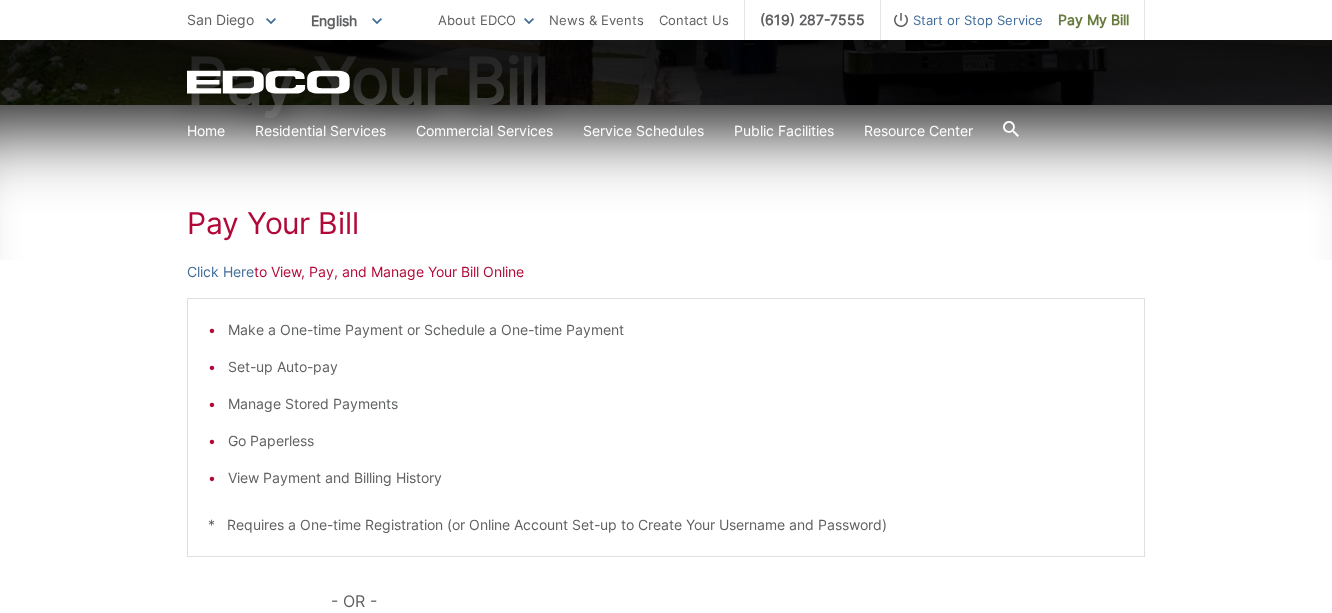 scroll, scrollTop: 45, scrollLeft: 0, axis: vertical 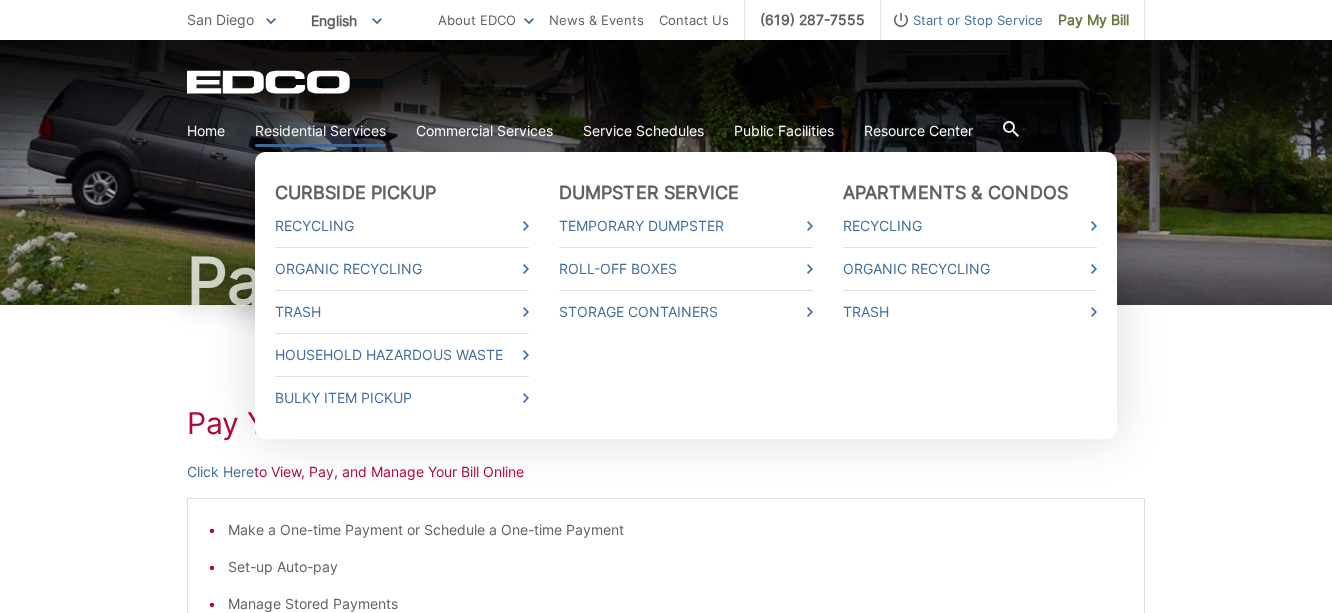 click on "Residential Services" at bounding box center (320, 131) 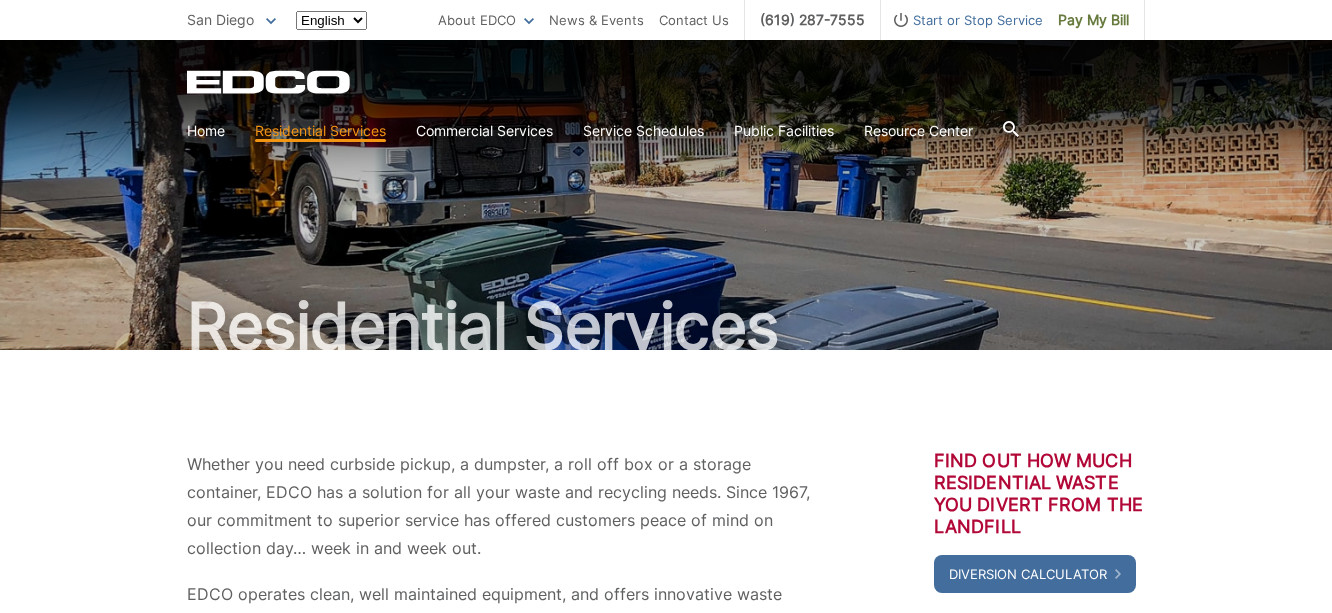 scroll, scrollTop: 0, scrollLeft: 0, axis: both 